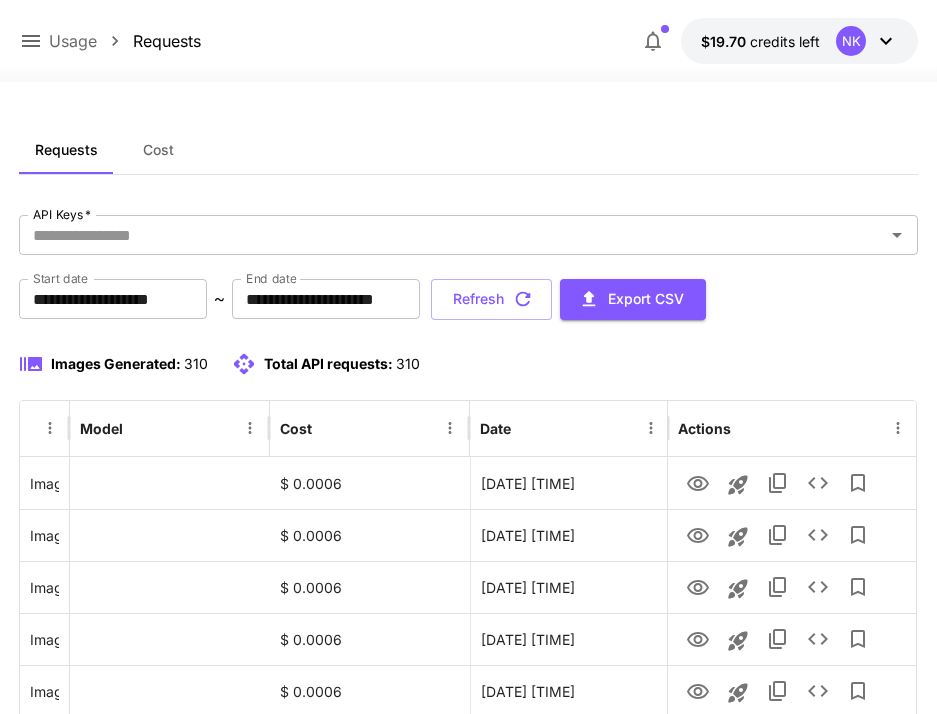 scroll, scrollTop: 0, scrollLeft: 0, axis: both 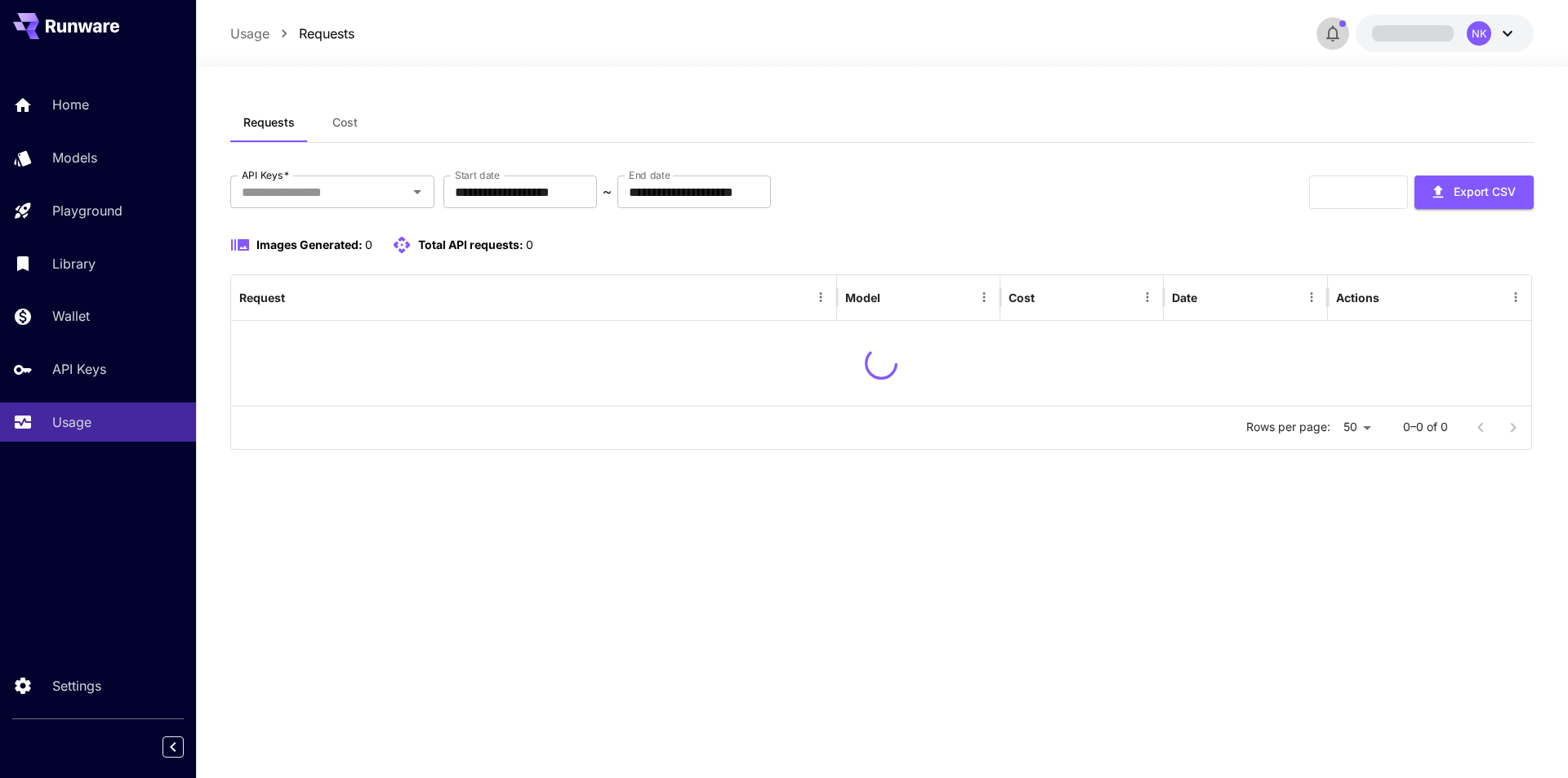 click 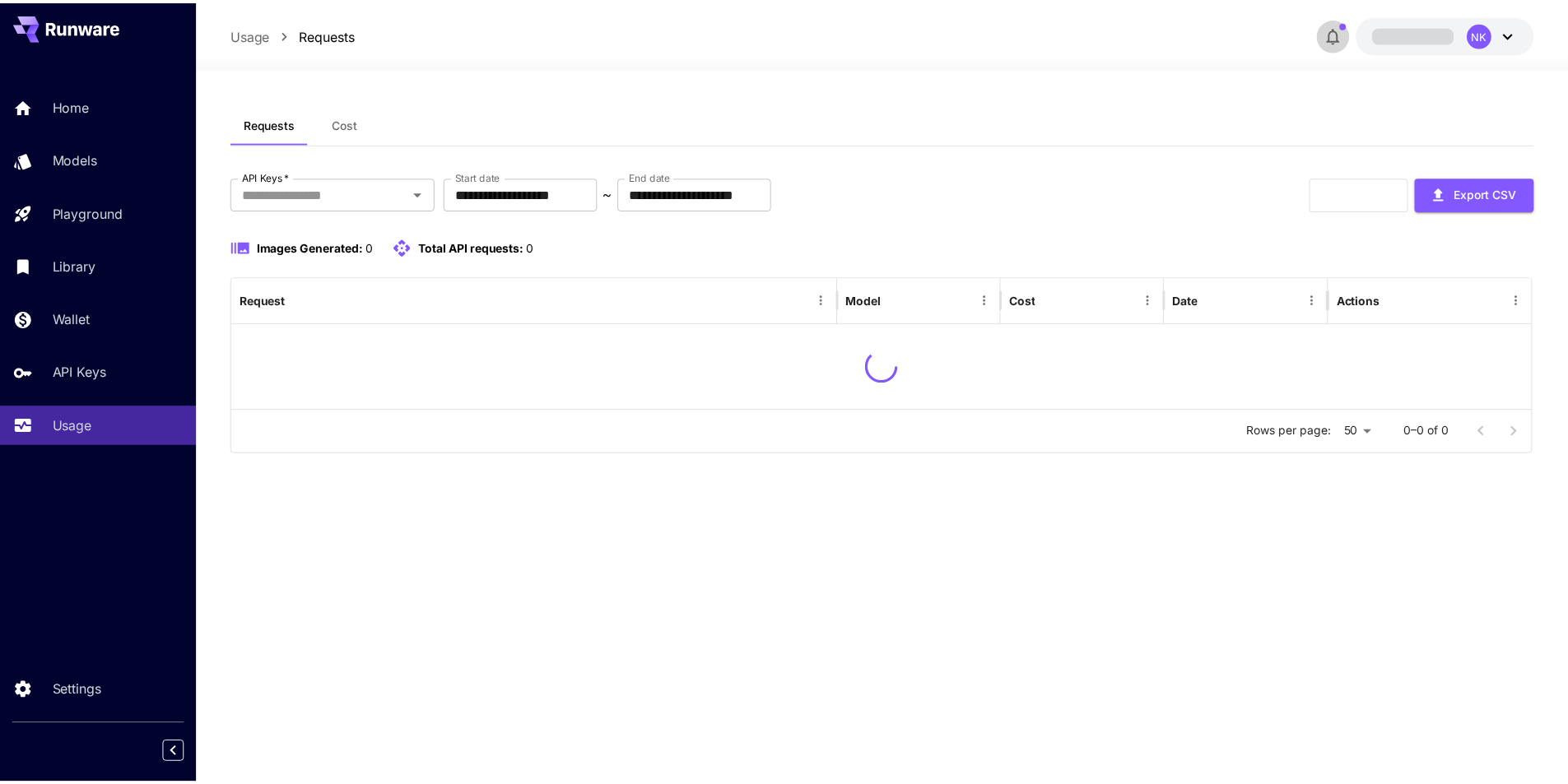 scroll, scrollTop: 0, scrollLeft: 0, axis: both 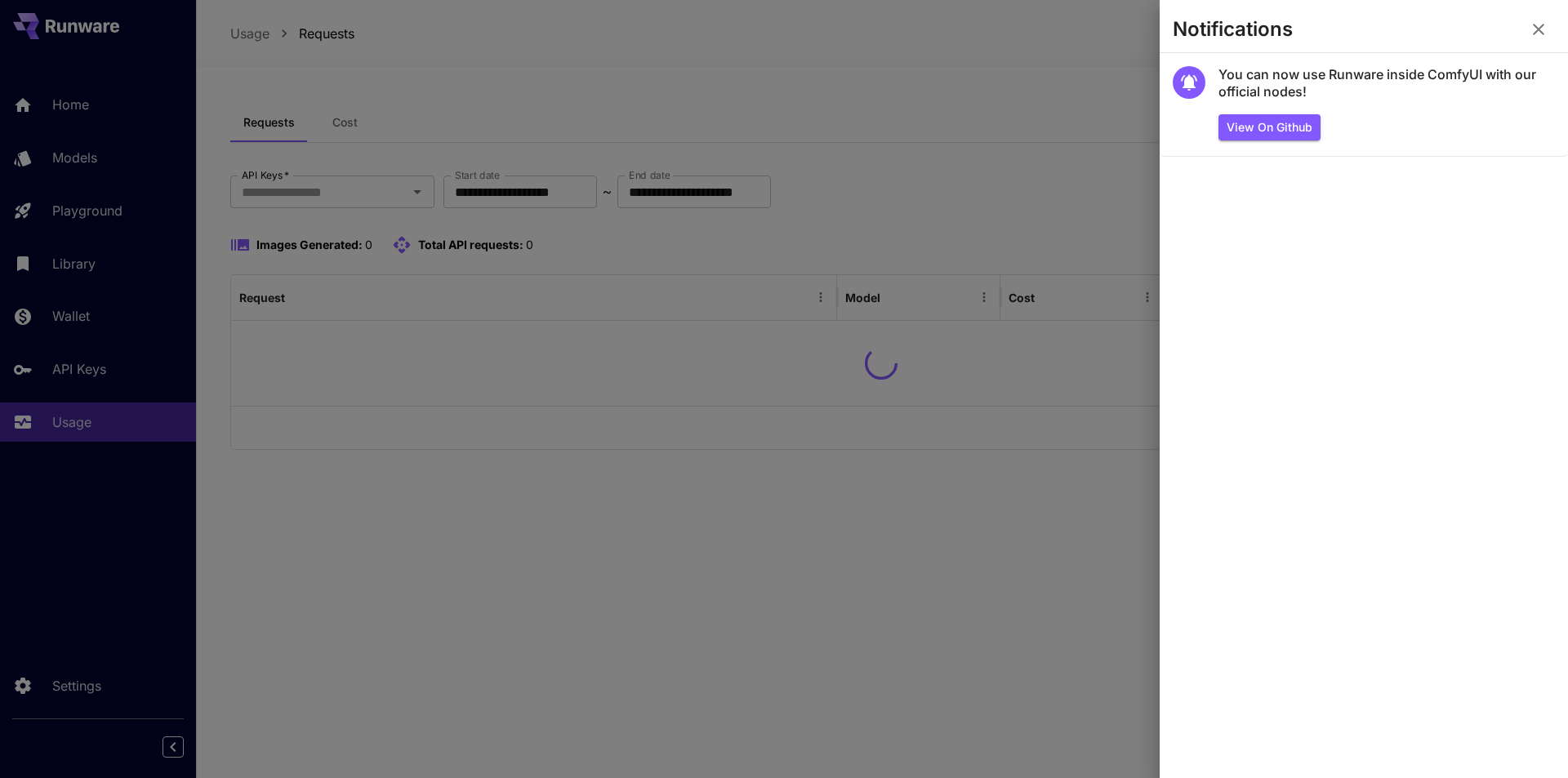 click 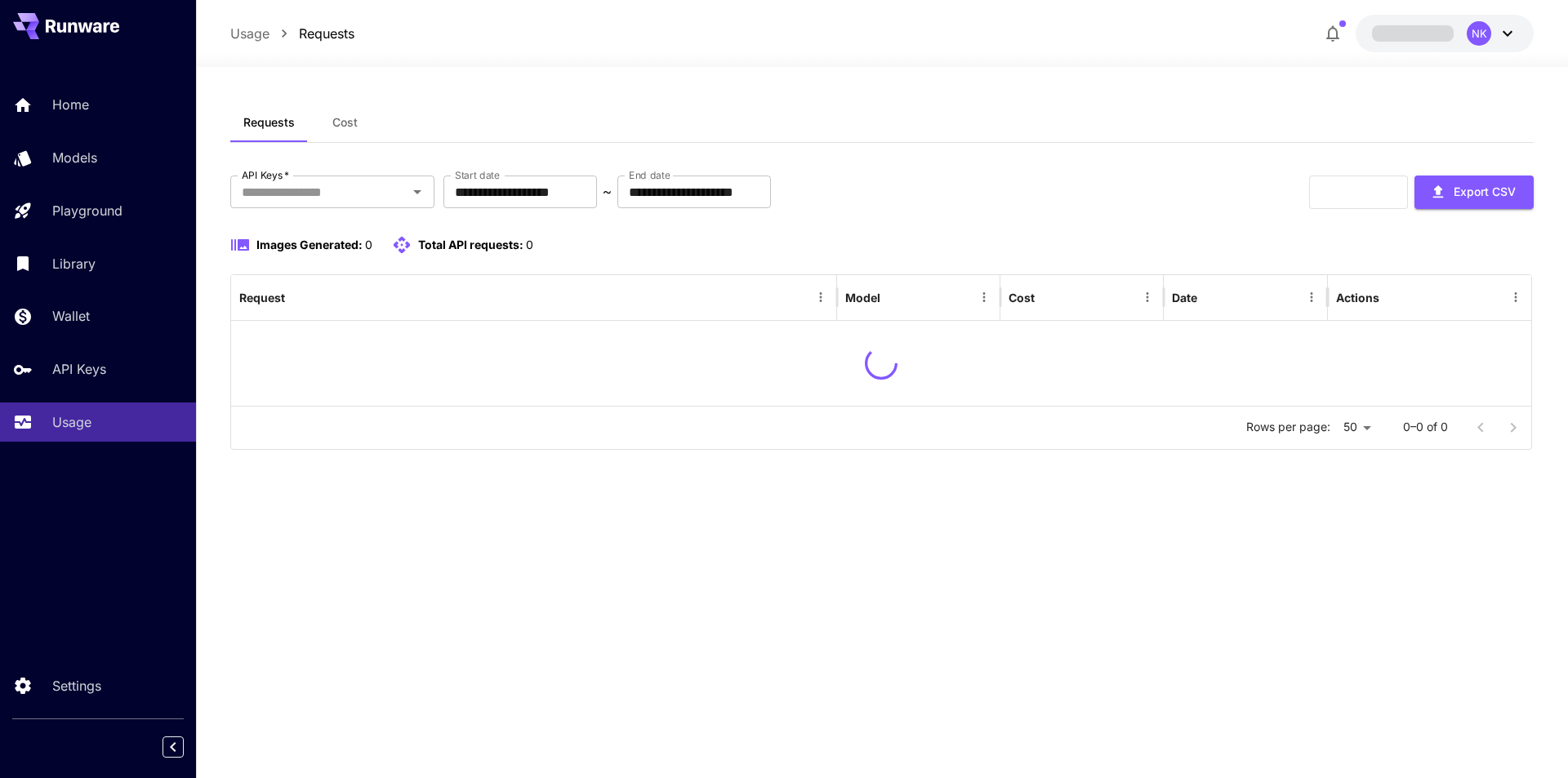scroll, scrollTop: 0, scrollLeft: 0, axis: both 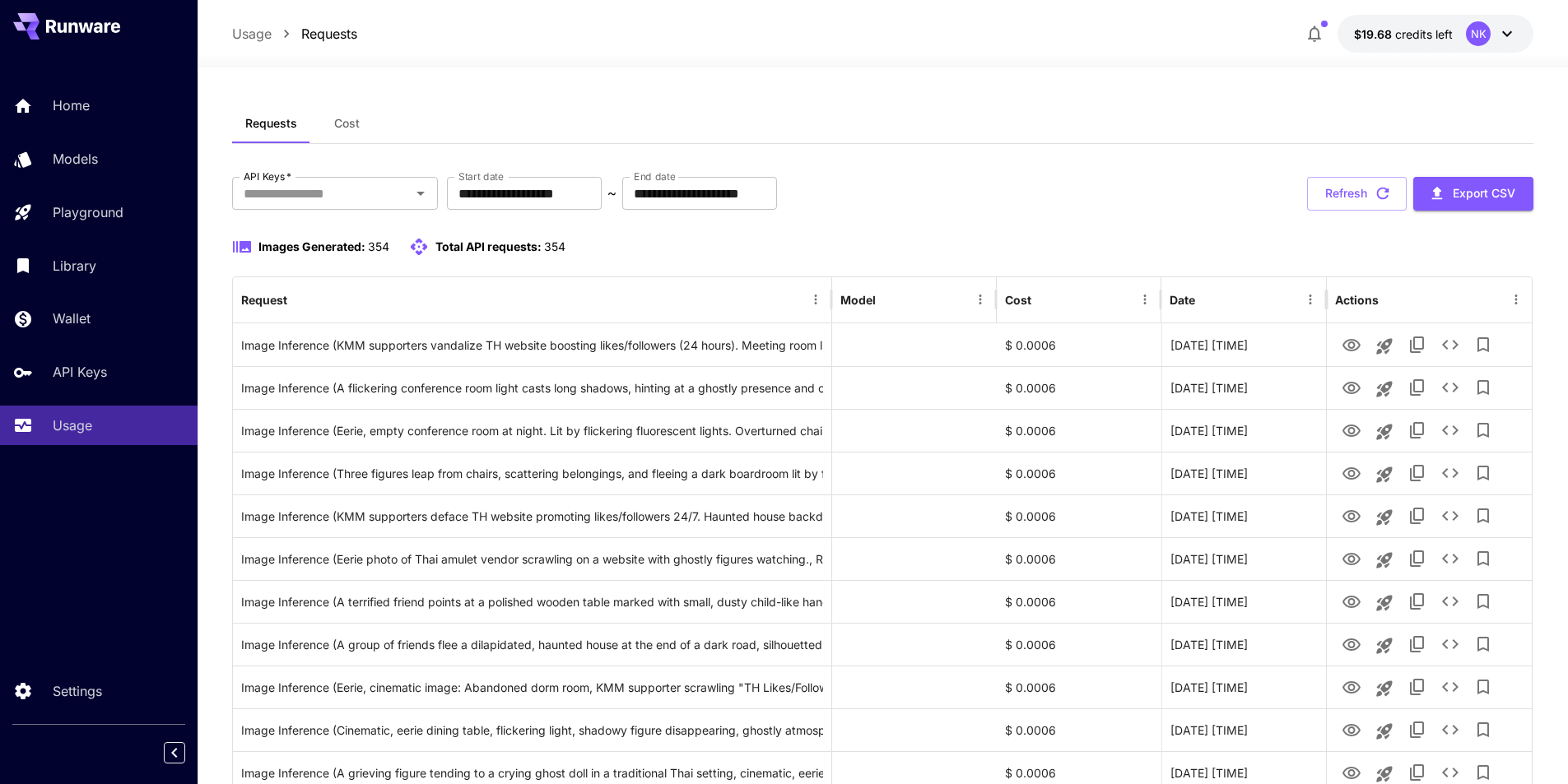 click on "**********" at bounding box center [883, 193] 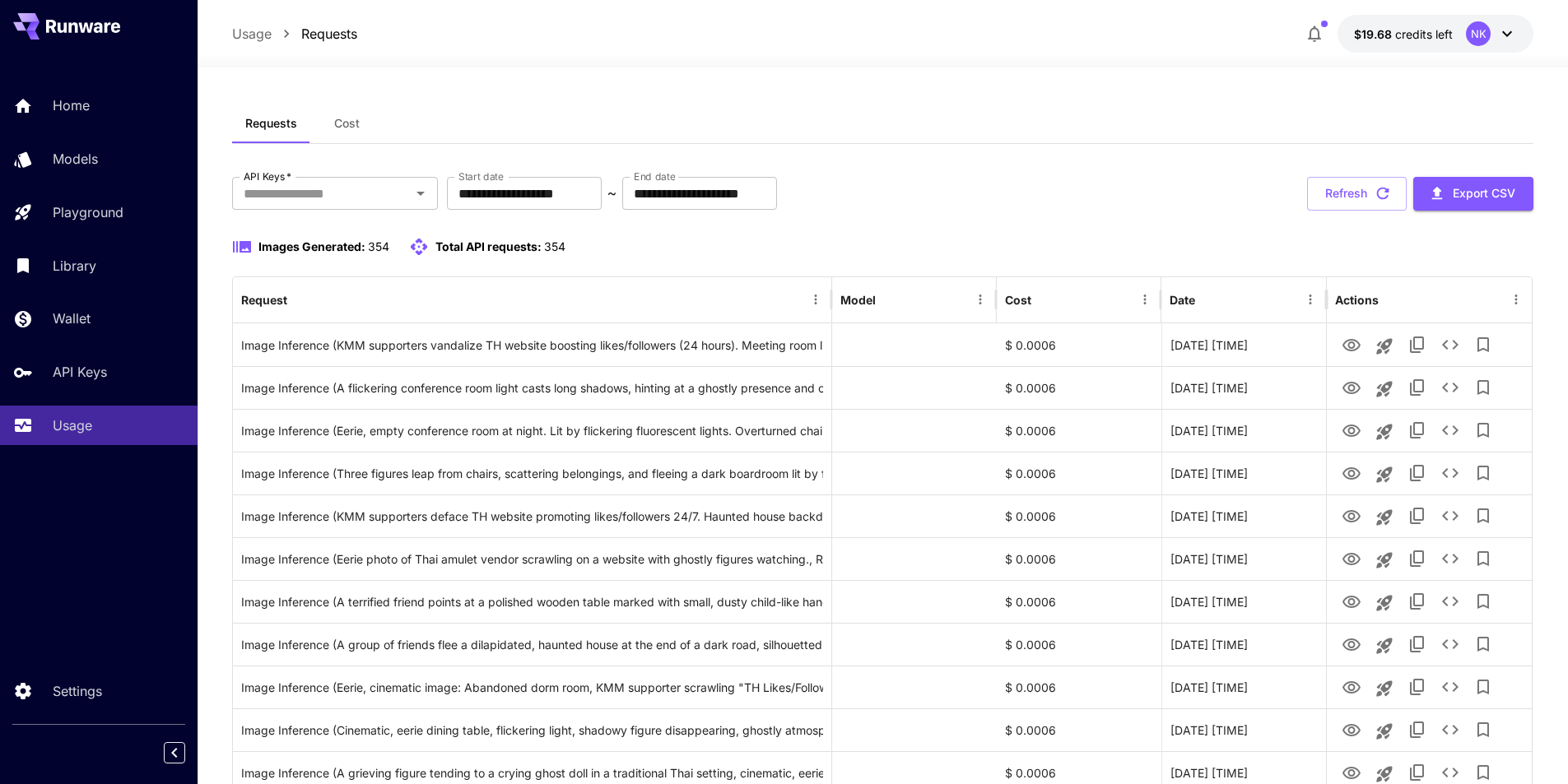 drag, startPoint x: 777, startPoint y: 40, endPoint x: 740, endPoint y: 35, distance: 37.33631 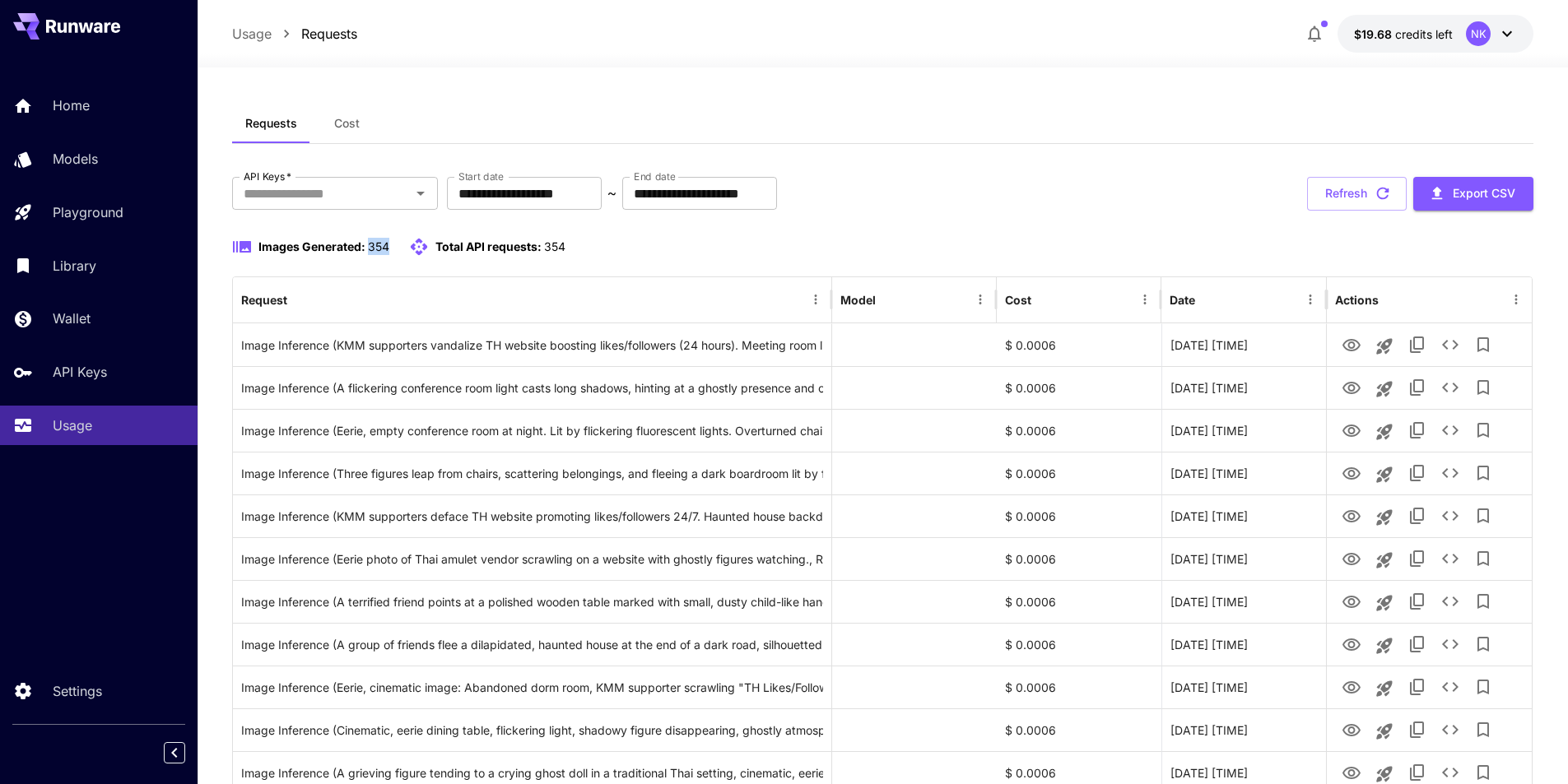 drag, startPoint x: 370, startPoint y: 249, endPoint x: 398, endPoint y: 250, distance: 28.0179 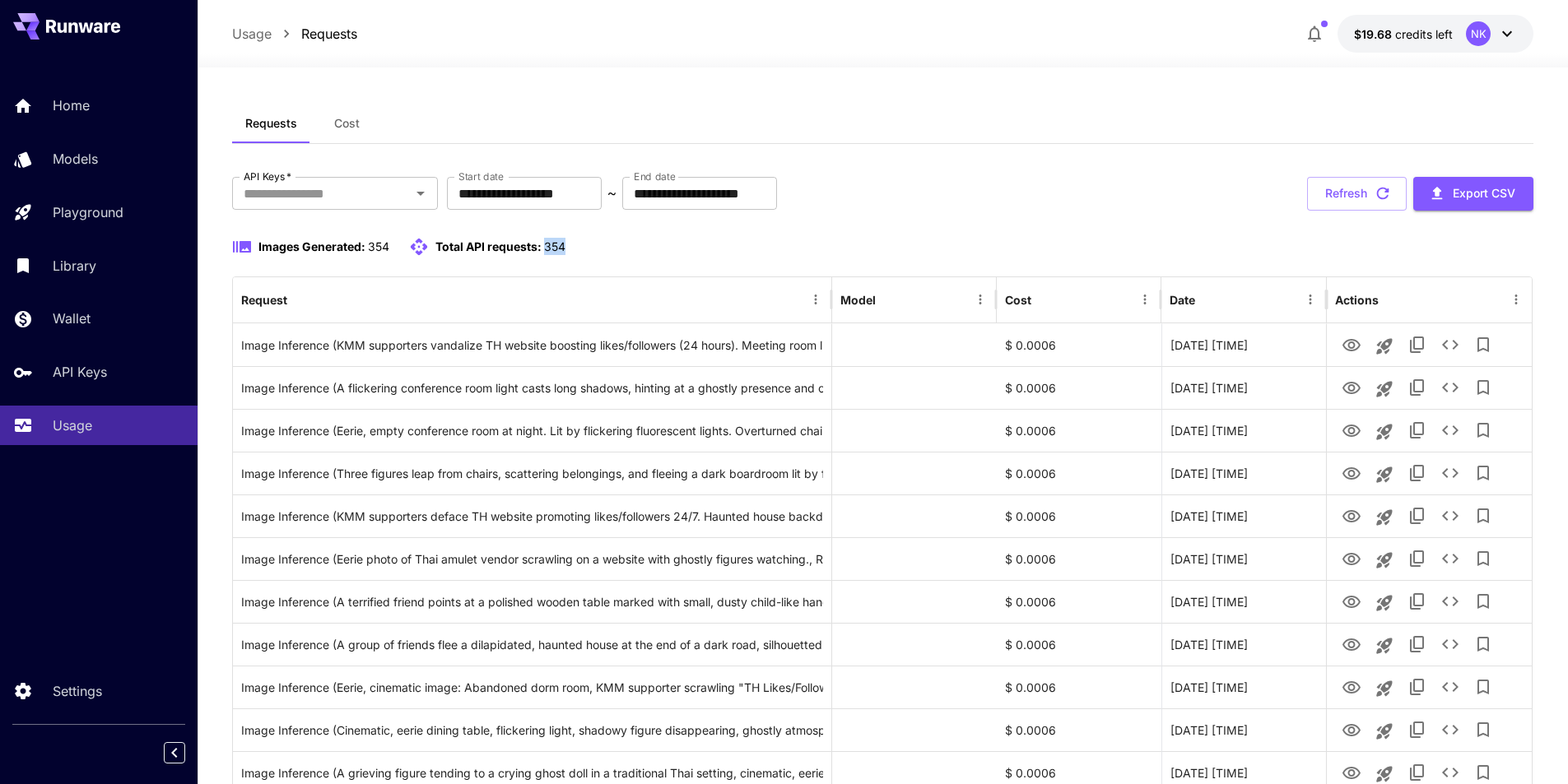 drag, startPoint x: 562, startPoint y: 247, endPoint x: 588, endPoint y: 247, distance: 26 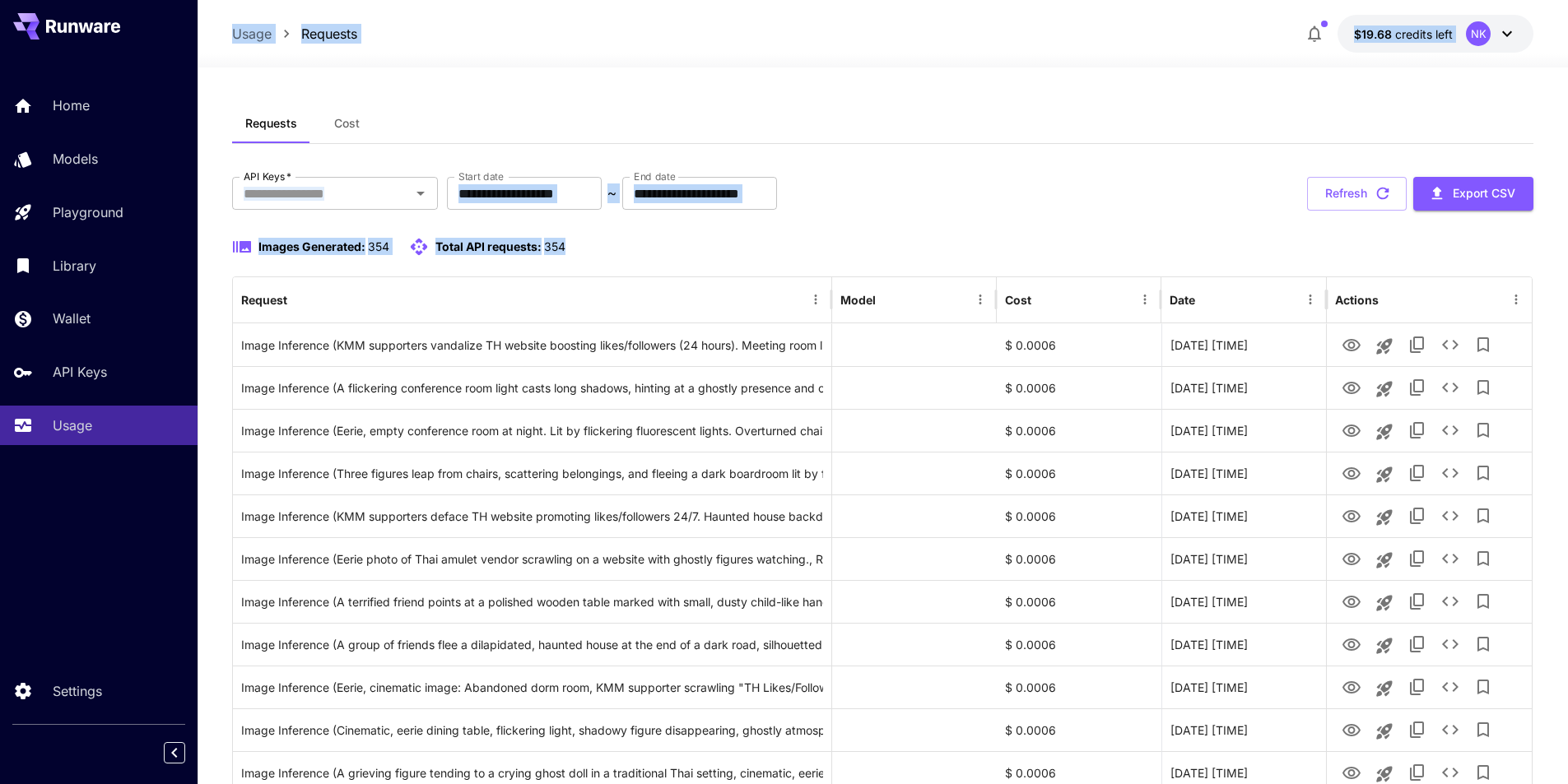 drag, startPoint x: 598, startPoint y: 244, endPoint x: 223, endPoint y: 10, distance: 442.01923 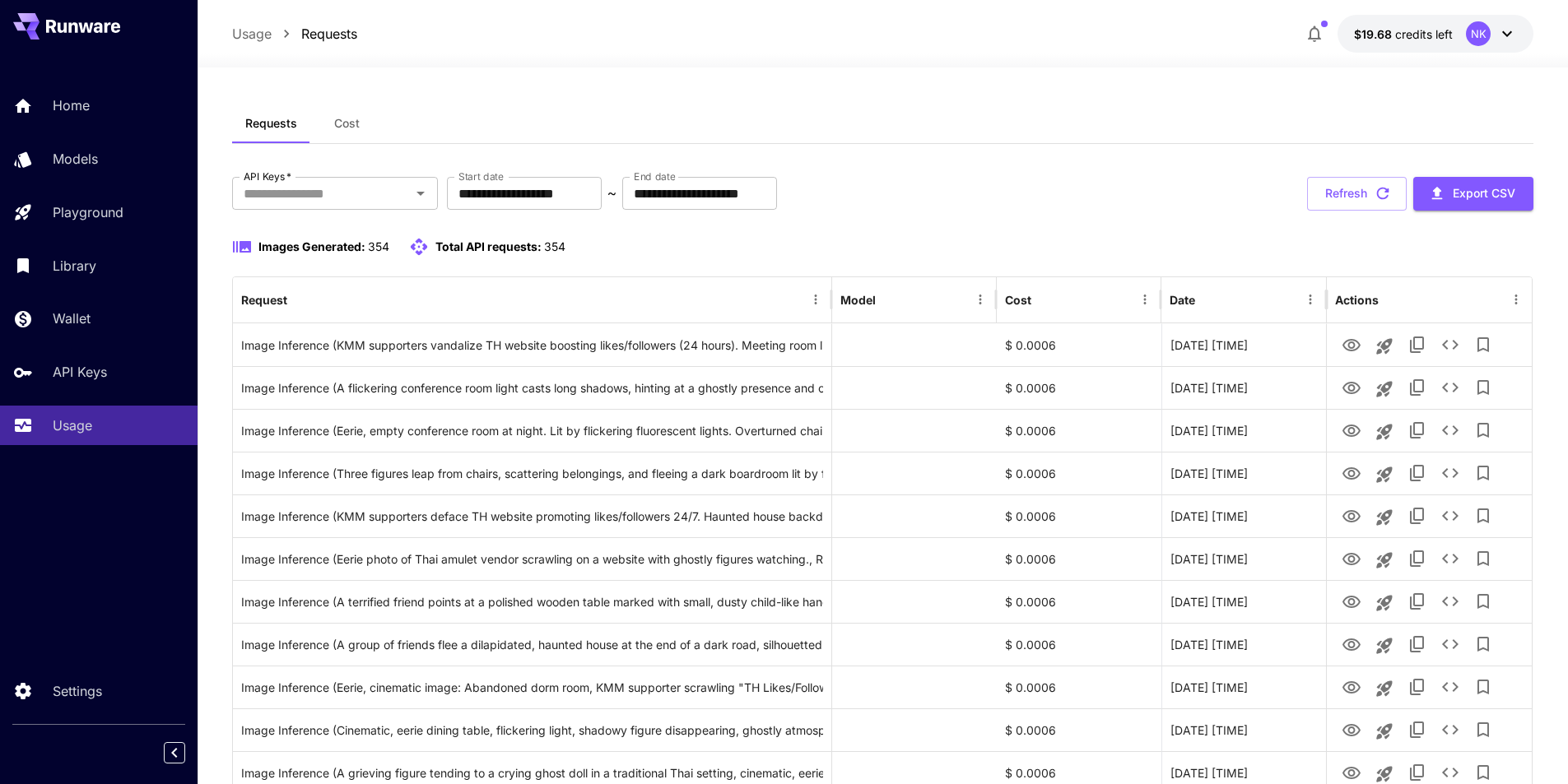 drag, startPoint x: 658, startPoint y: 241, endPoint x: 666, endPoint y: 250, distance: 12.041595 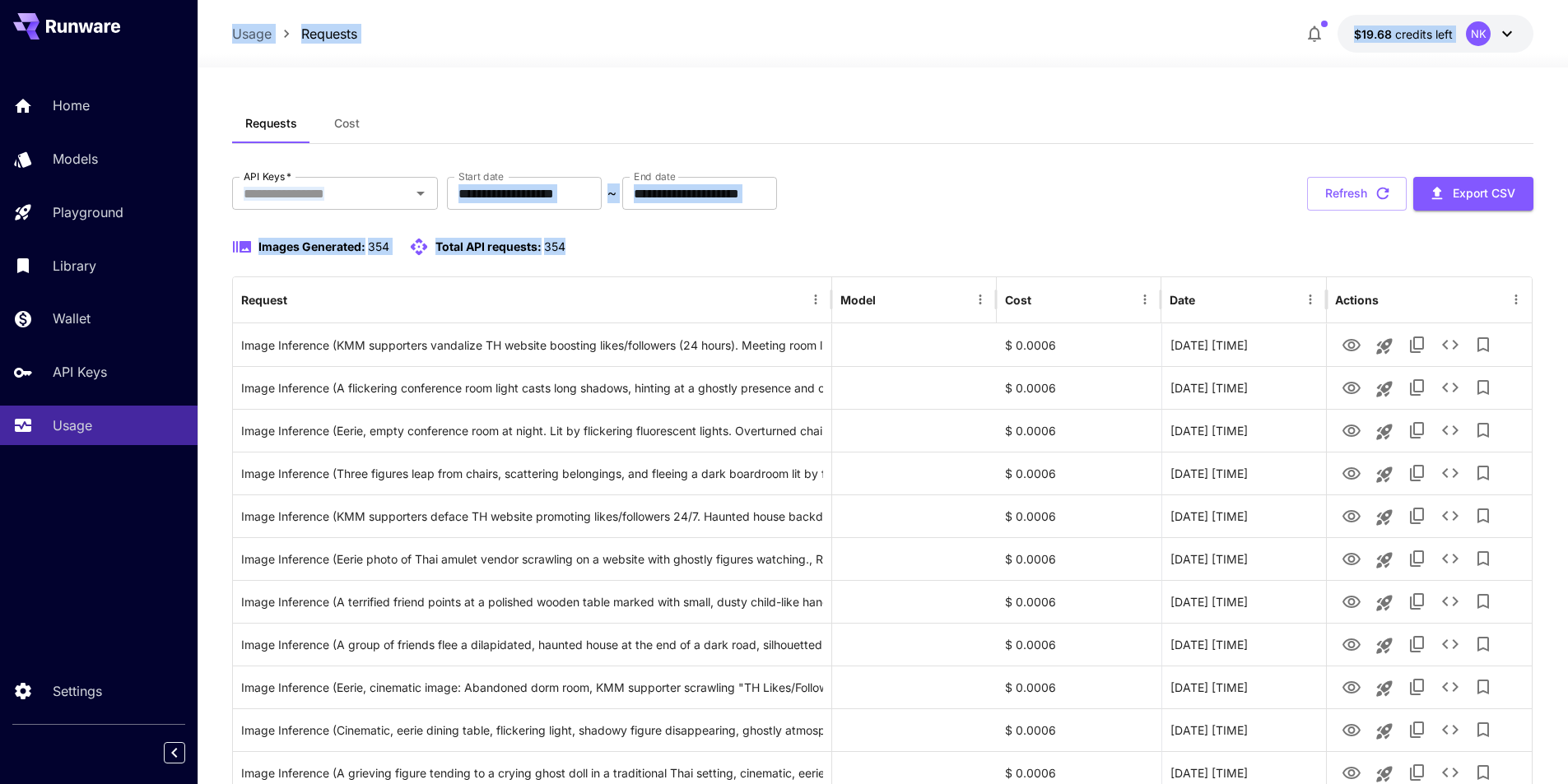 drag, startPoint x: 602, startPoint y: 253, endPoint x: 219, endPoint y: 26, distance: 445.2168 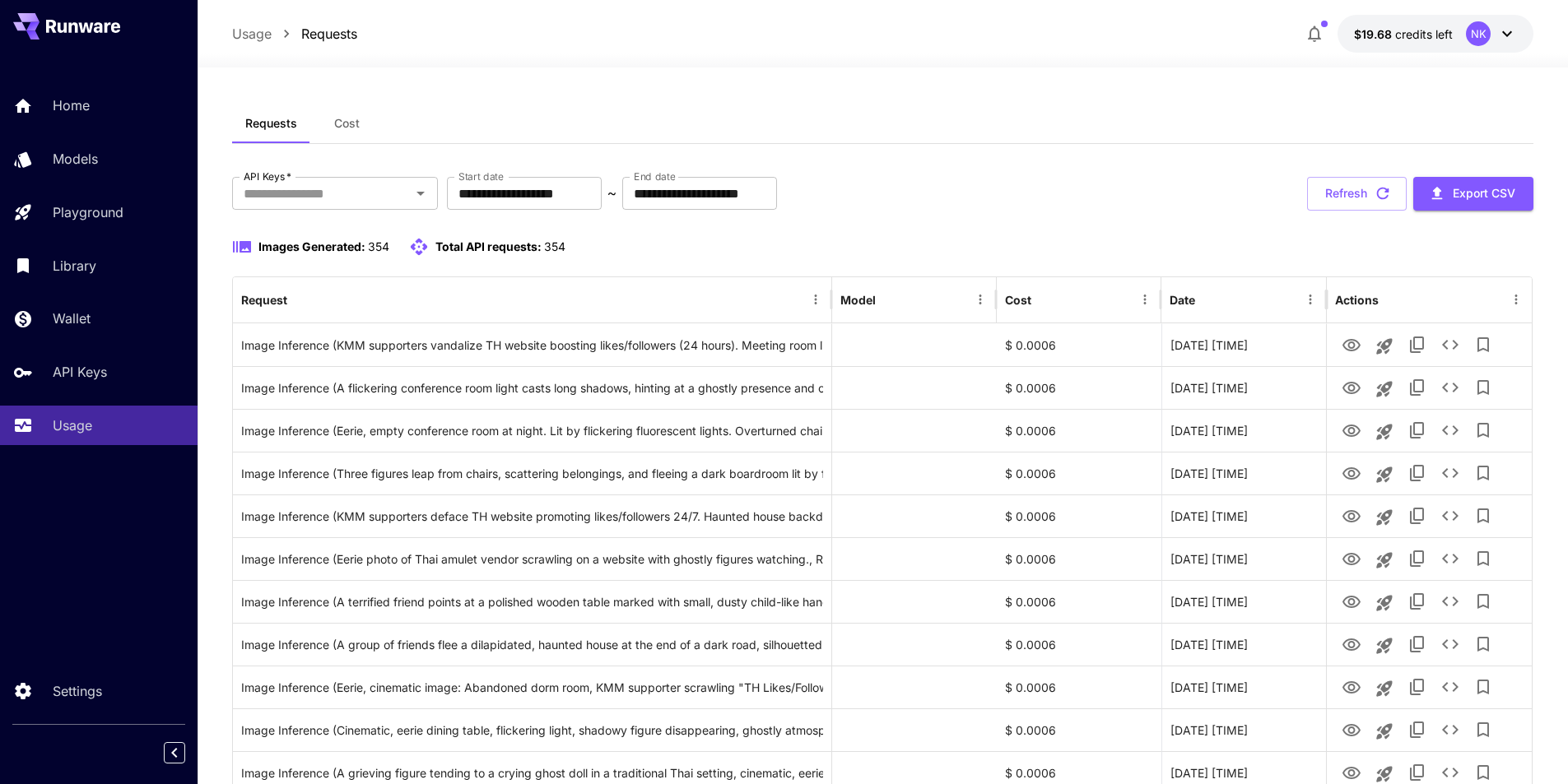 drag, startPoint x: 691, startPoint y: 251, endPoint x: 579, endPoint y: 224, distance: 115.20851 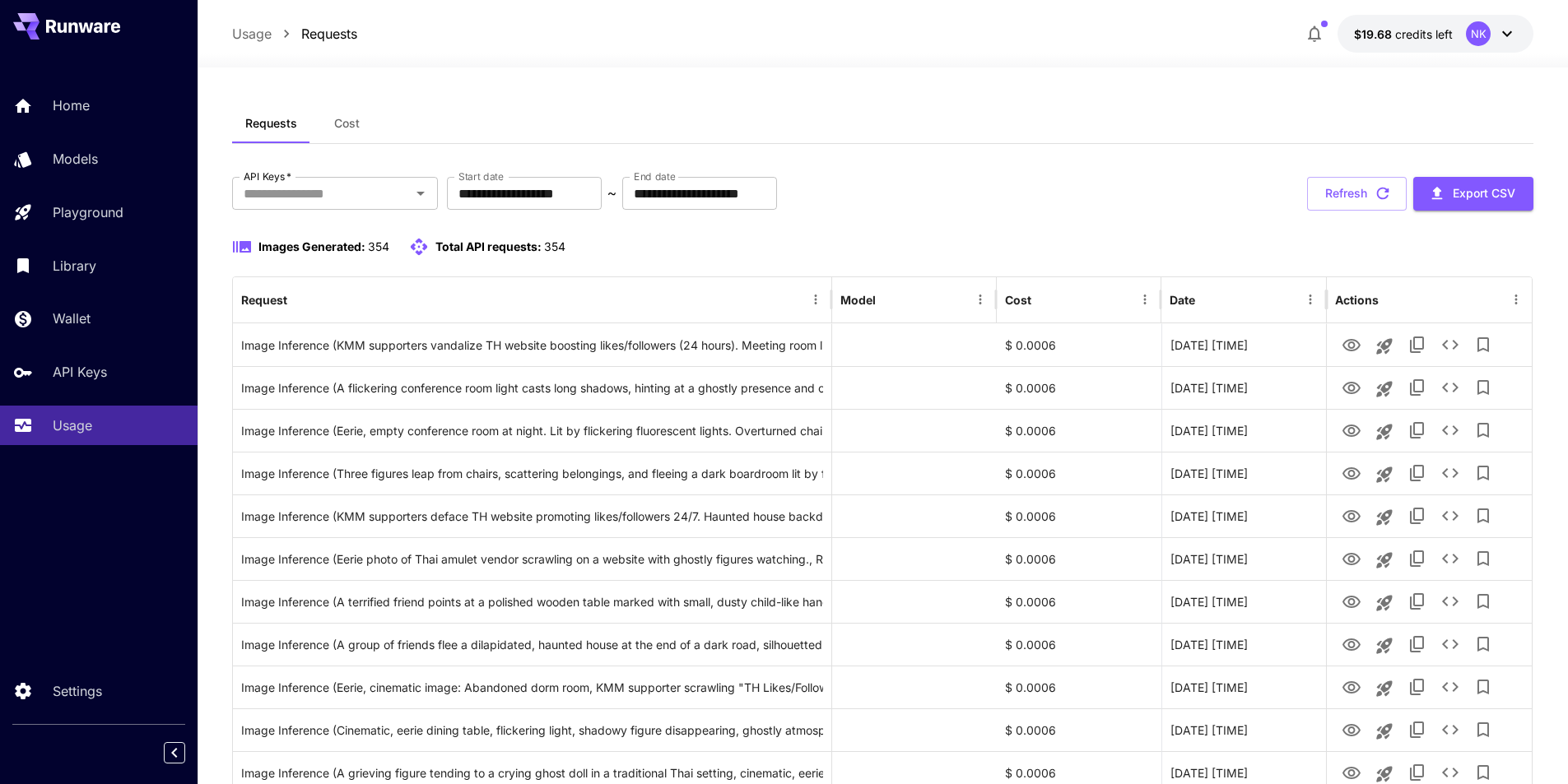 drag, startPoint x: 628, startPoint y: 248, endPoint x: 457, endPoint y: 213, distance: 174.54512 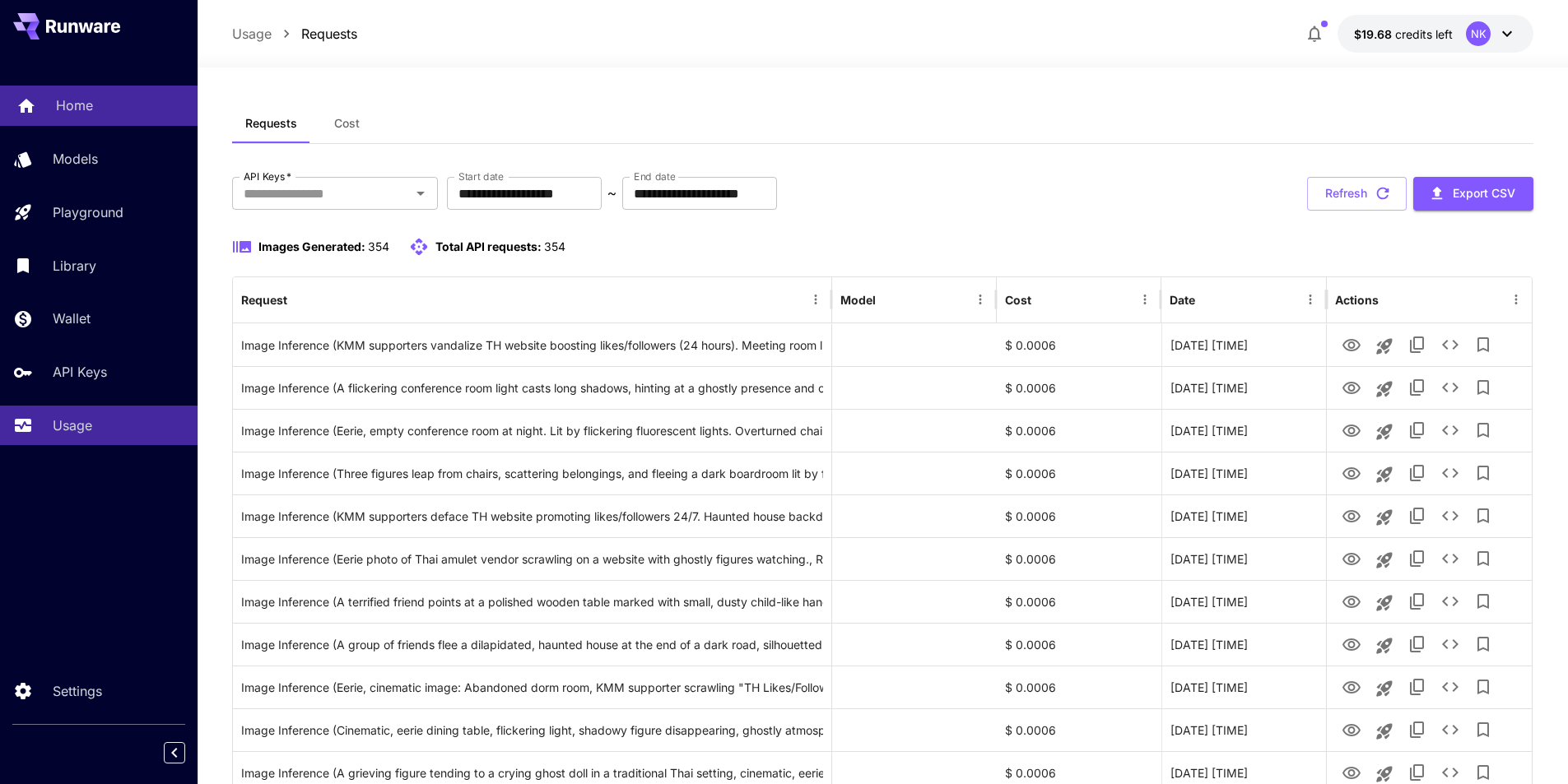 click on "Home" at bounding box center (99, 105) 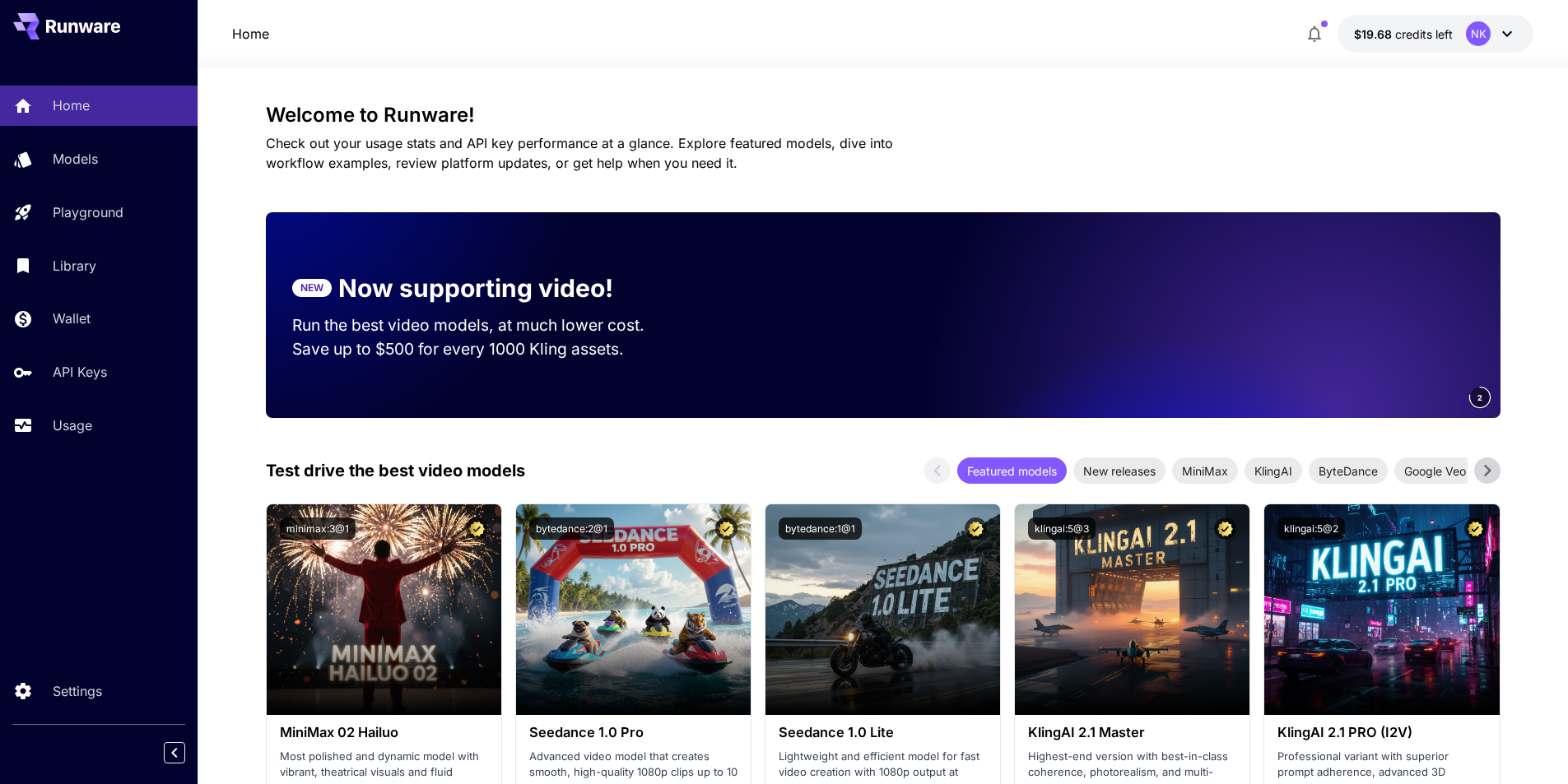 drag, startPoint x: 322, startPoint y: 65, endPoint x: 291, endPoint y: 72, distance: 31.780497 